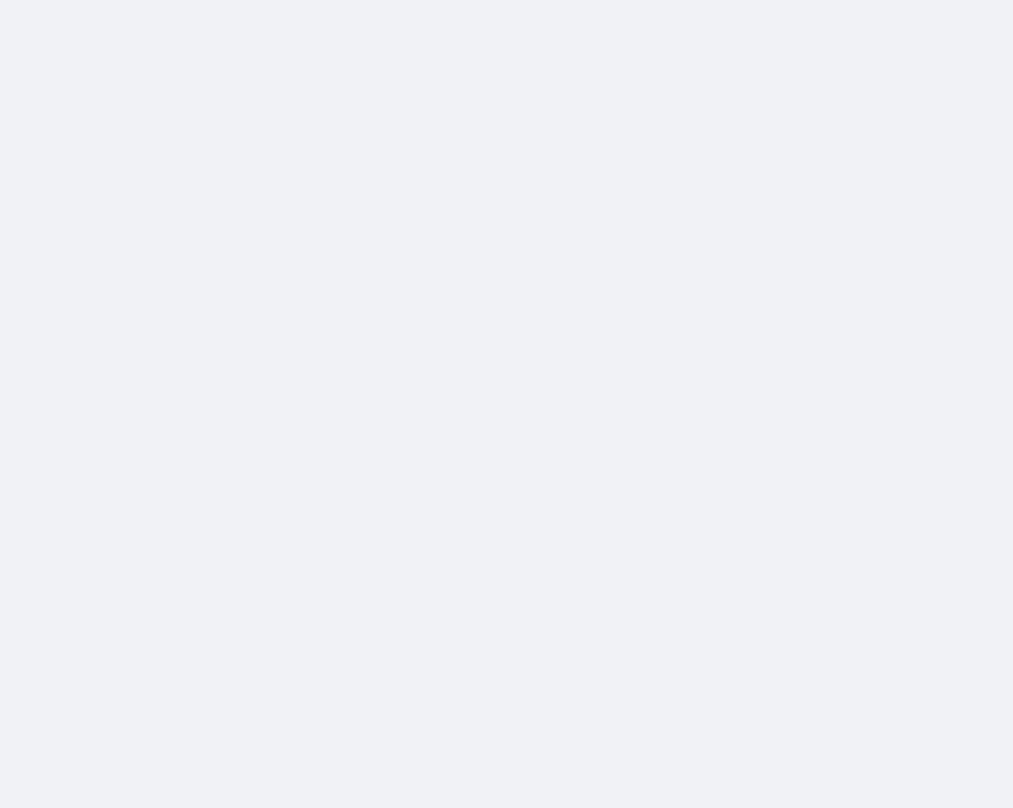 scroll, scrollTop: 0, scrollLeft: 0, axis: both 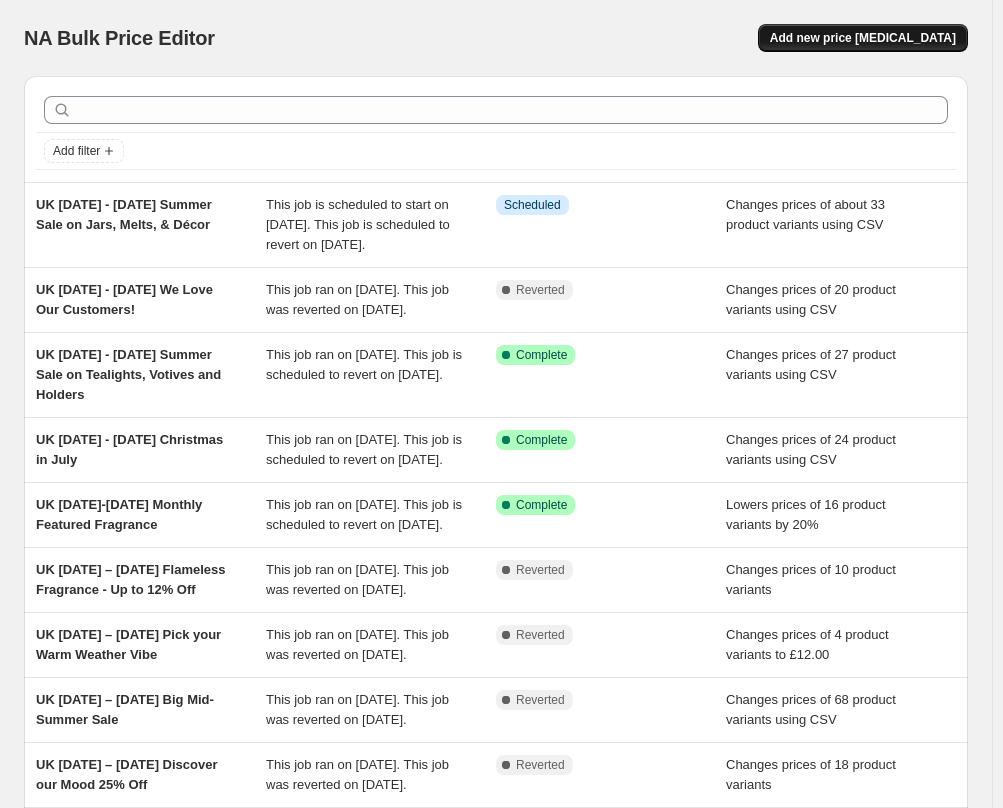 click on "Add new price [MEDICAL_DATA]" at bounding box center (863, 38) 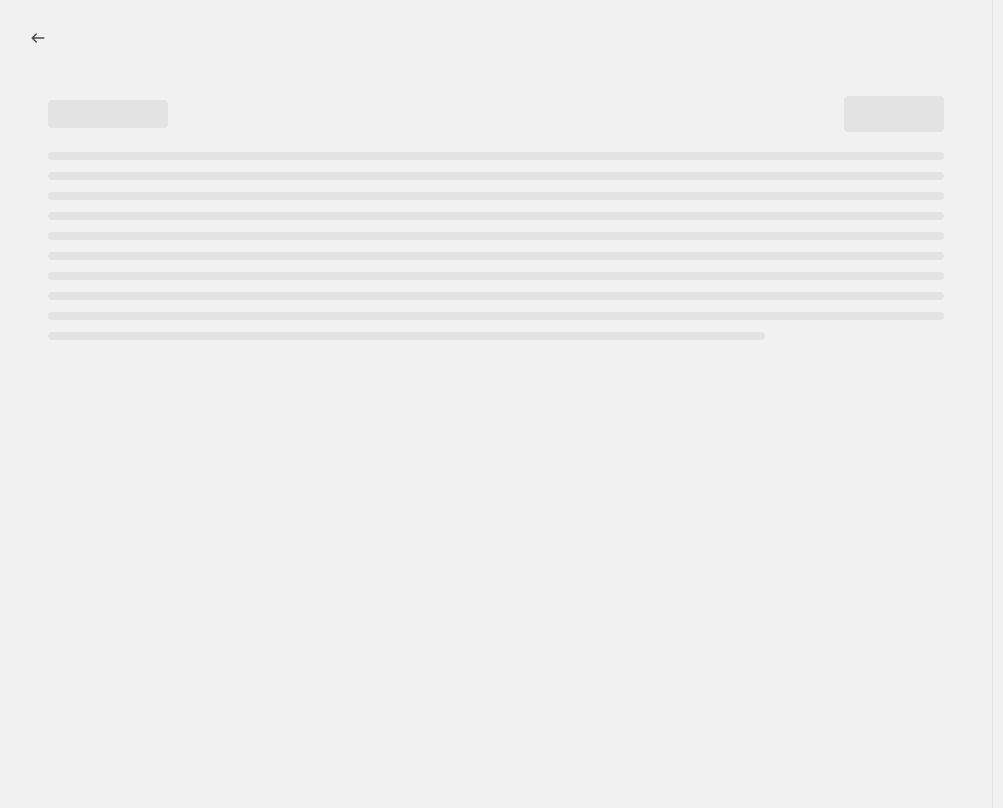 select on "percentage" 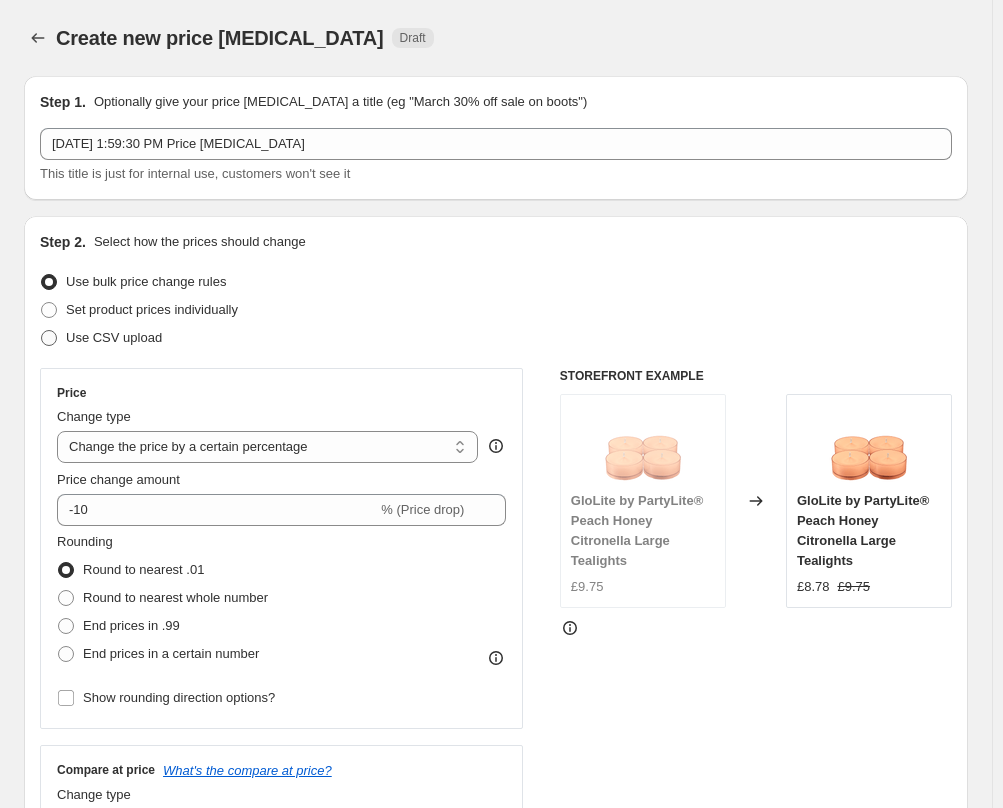 click on "Use CSV upload" at bounding box center (114, 337) 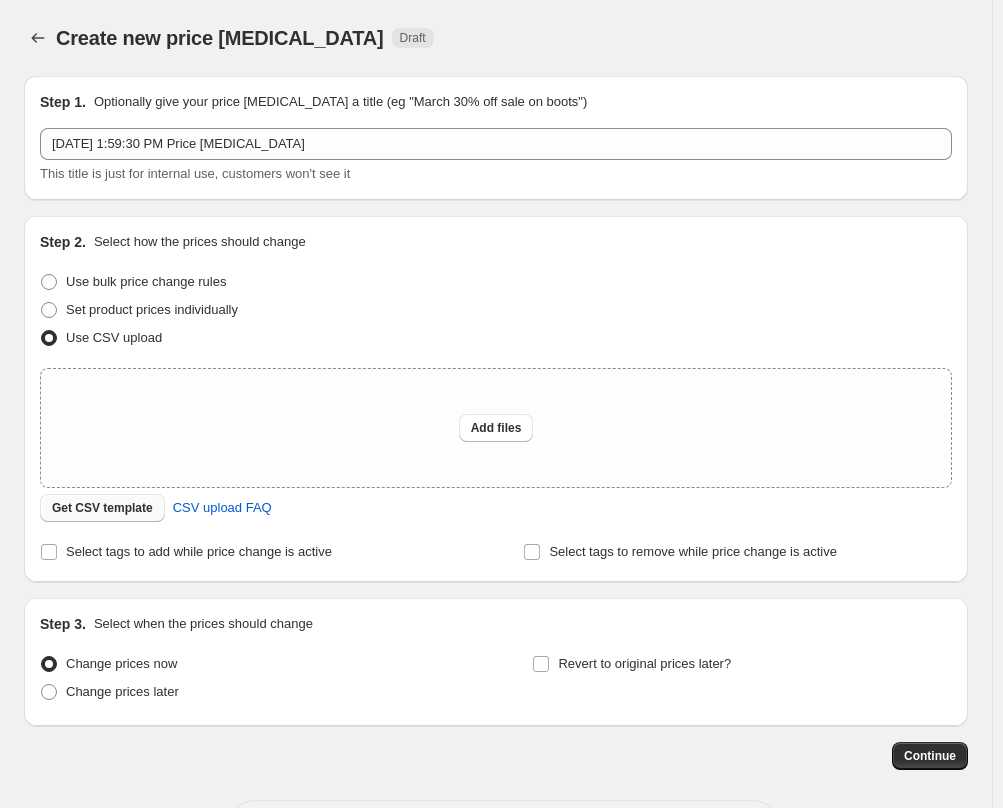 click on "Get CSV template" at bounding box center [102, 508] 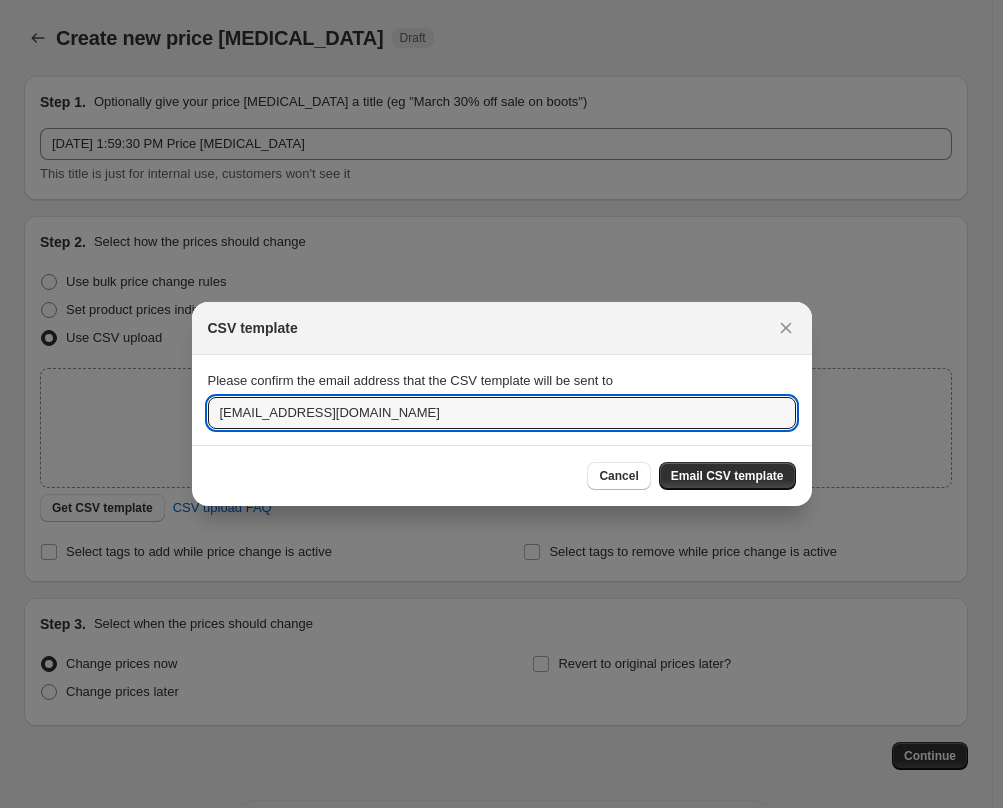 drag, startPoint x: 278, startPoint y: 414, endPoint x: 50, endPoint y: 414, distance: 228 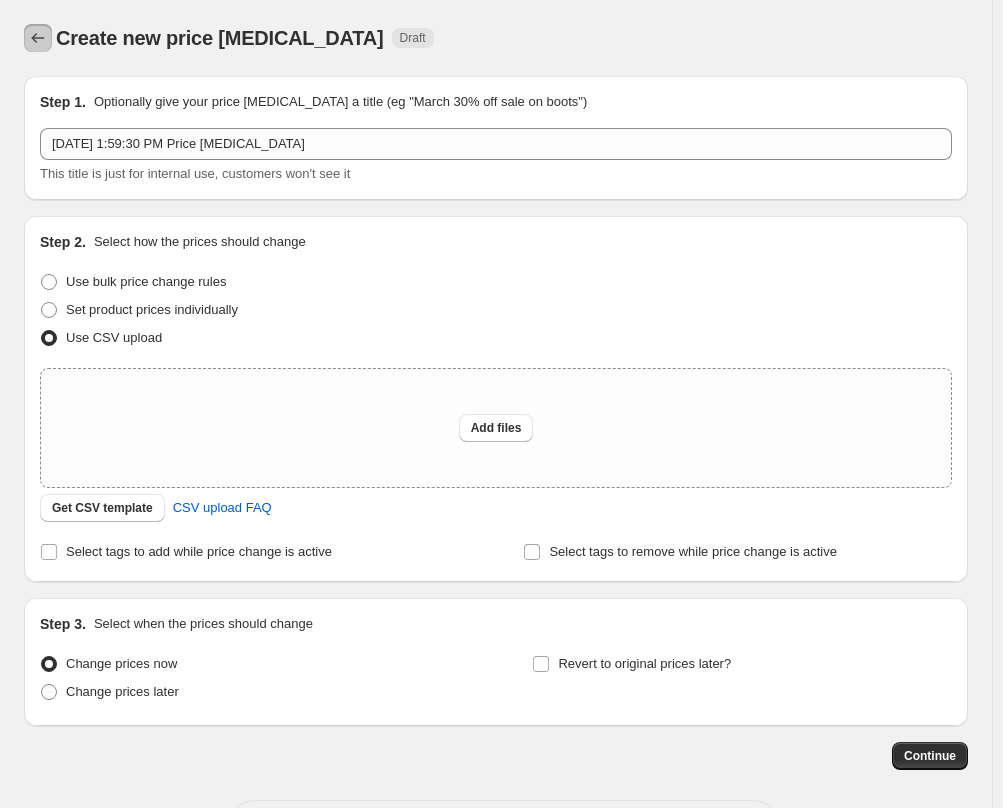 click 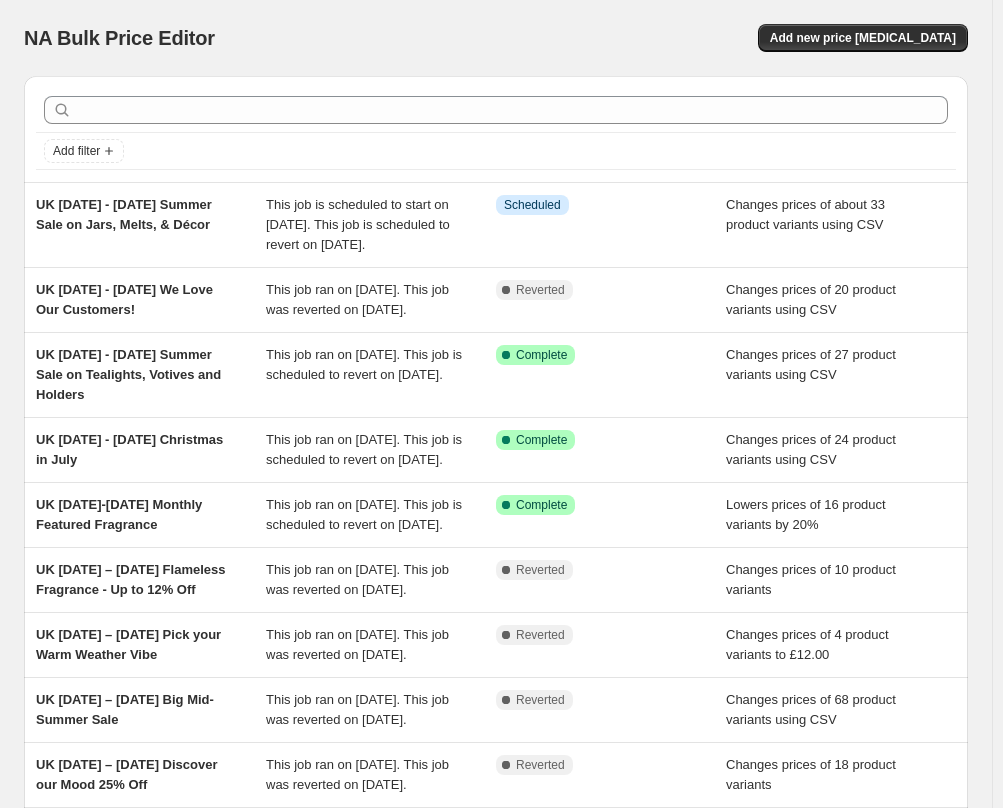 click on "NA Bulk Price Editor. This page is ready NA Bulk Price Editor Add new price change job" at bounding box center [496, 38] 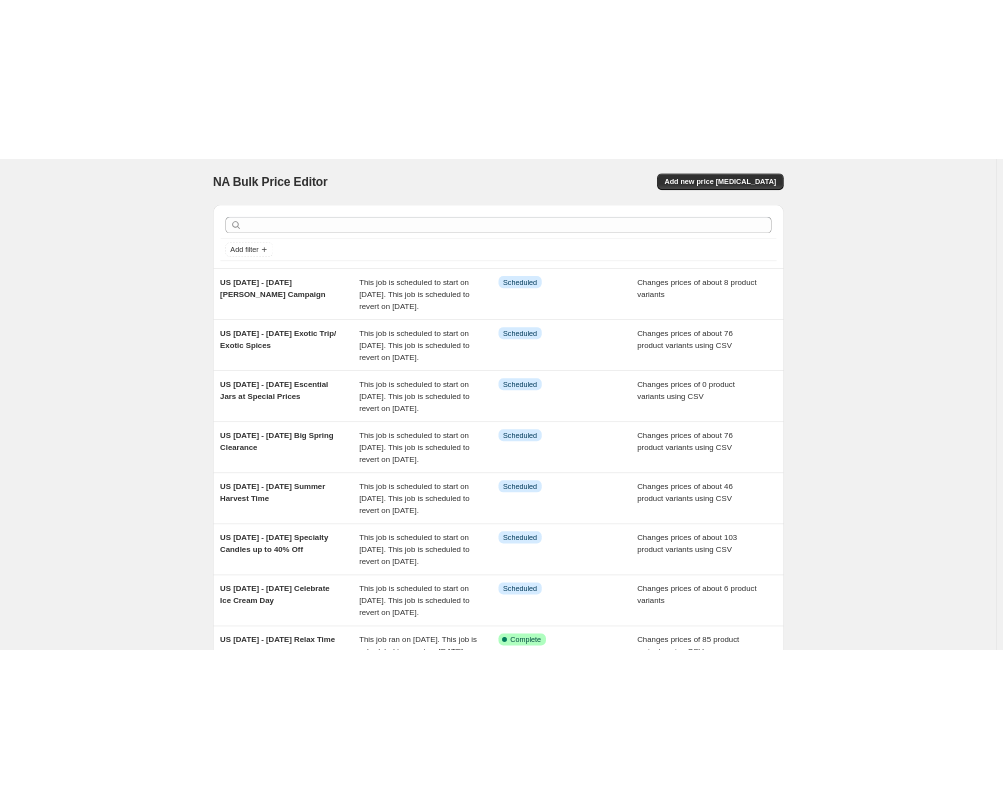 scroll, scrollTop: 0, scrollLeft: 0, axis: both 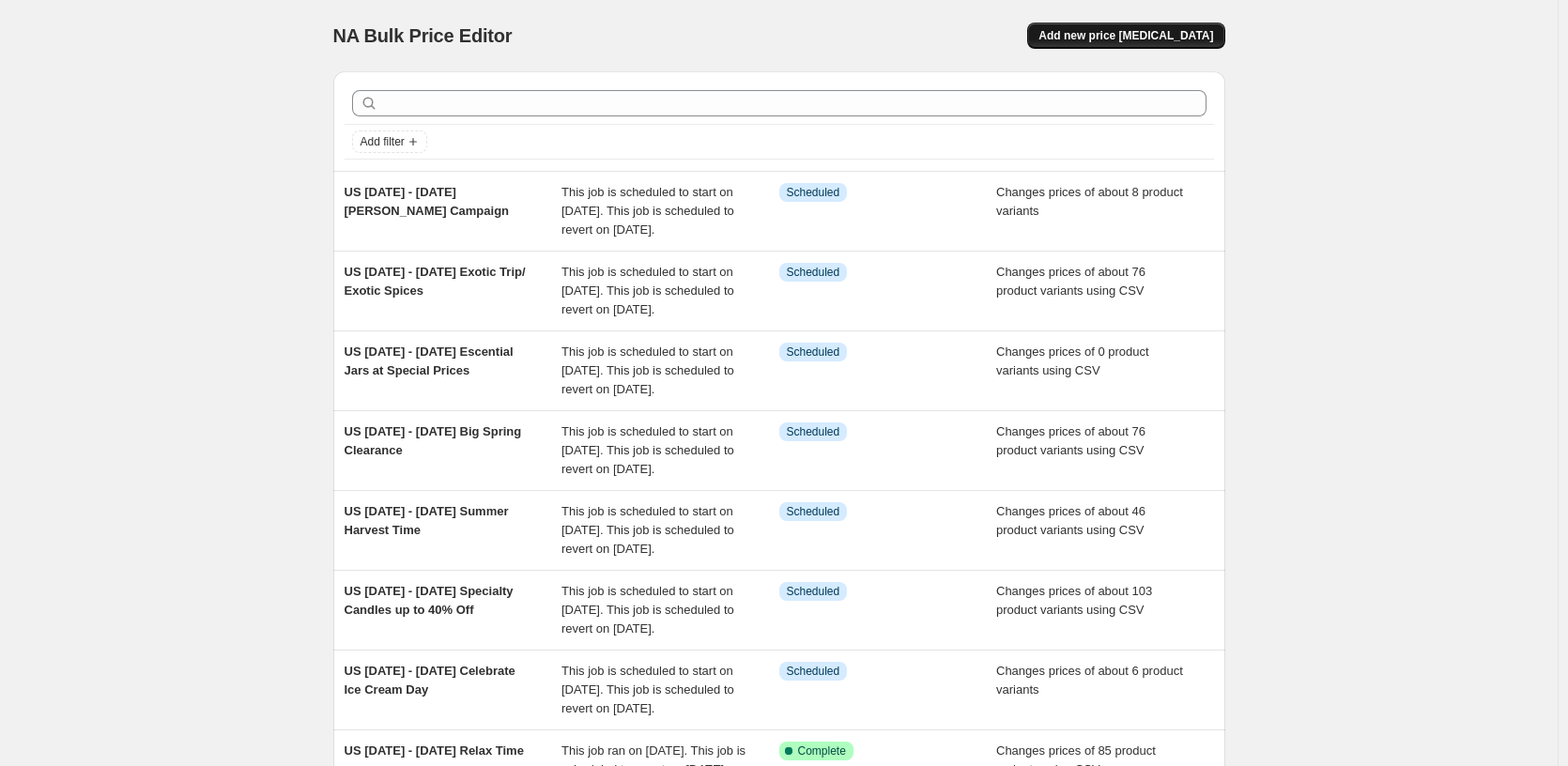 click on "Add new price [MEDICAL_DATA]" at bounding box center (1126, 36) 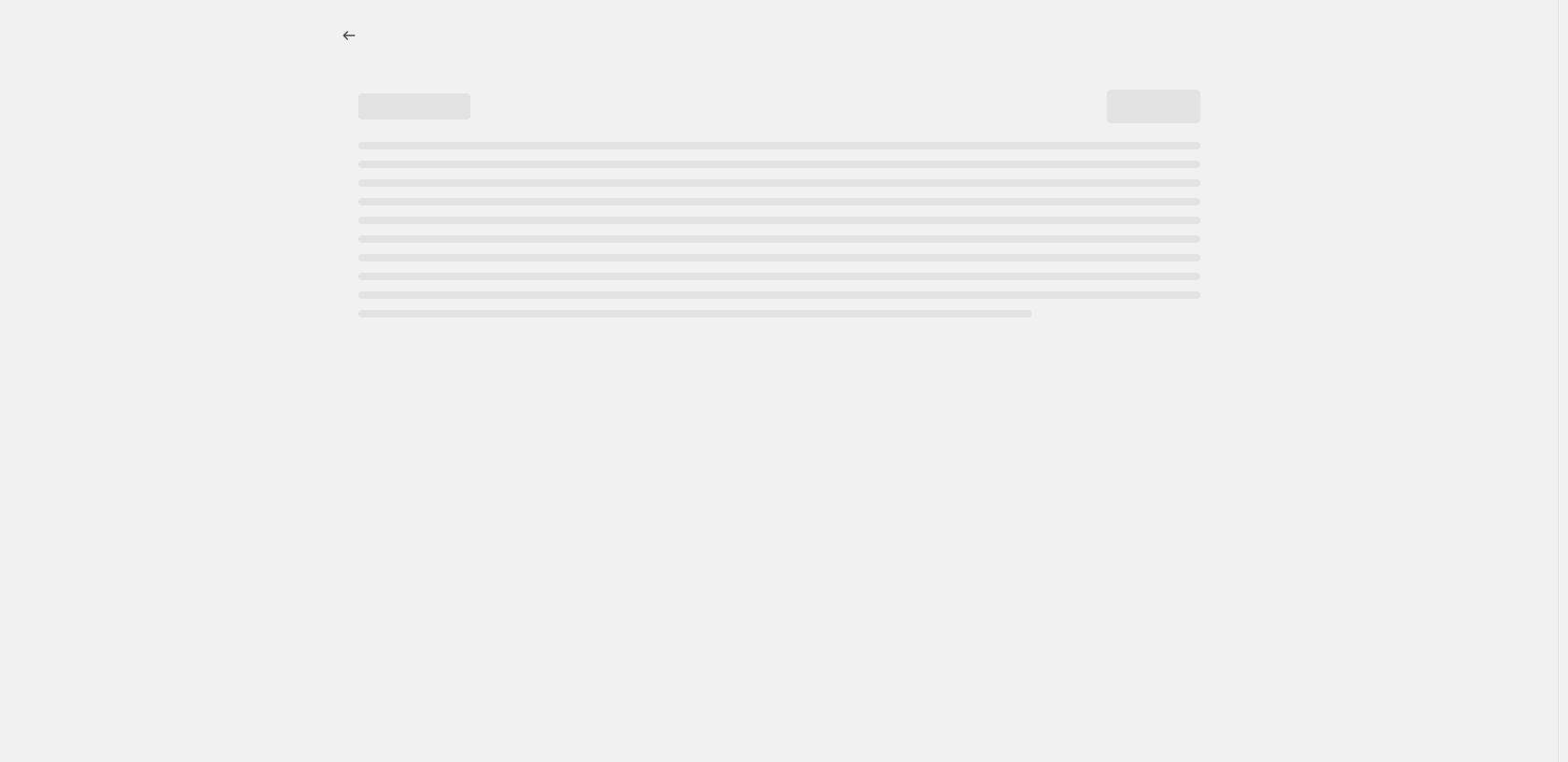 select on "percentage" 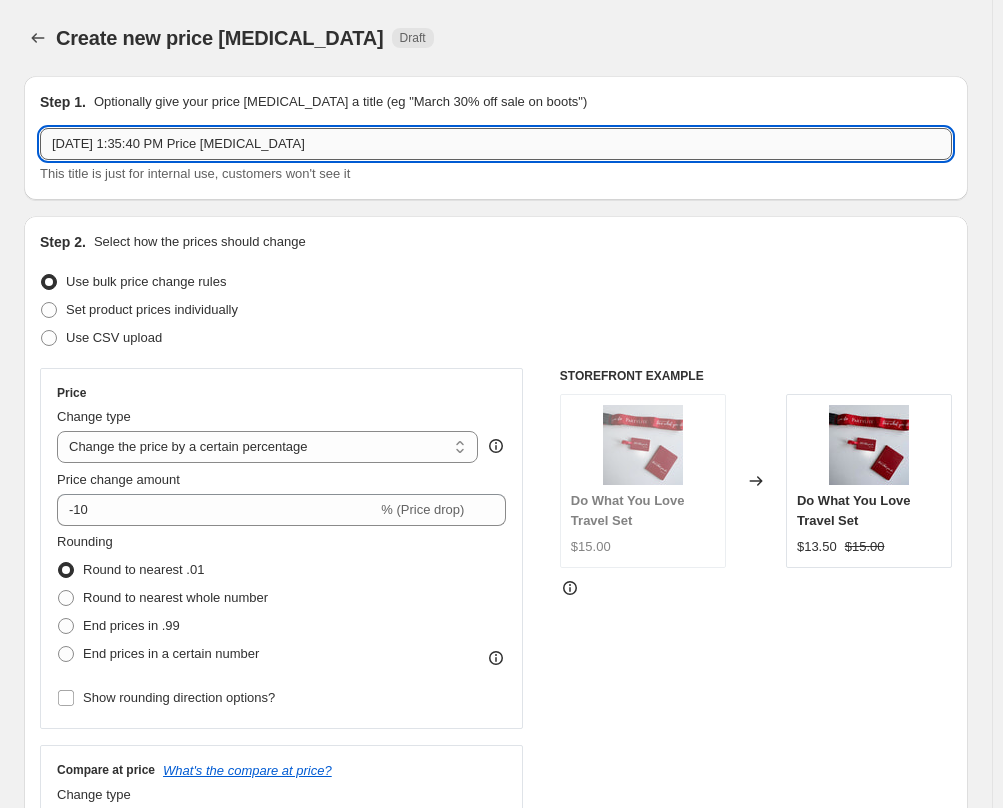 click on "[DATE] 1:35:40 PM Price [MEDICAL_DATA]" at bounding box center (496, 144) 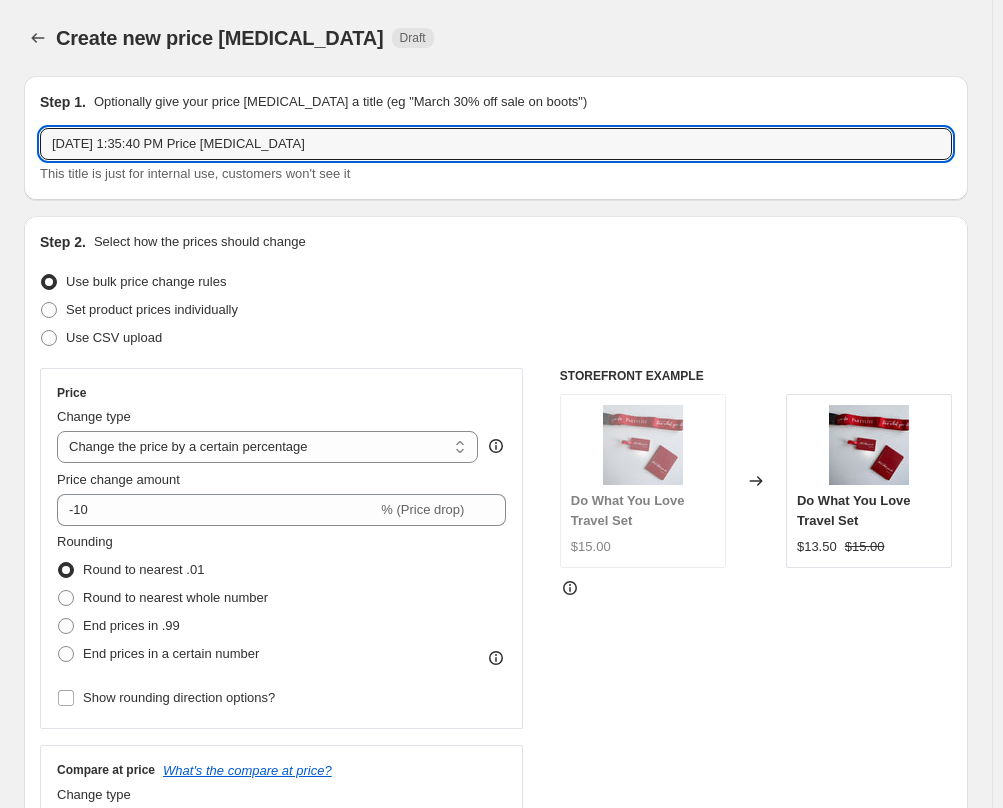 drag, startPoint x: 371, startPoint y: 136, endPoint x: -70, endPoint y: 110, distance: 441.76578 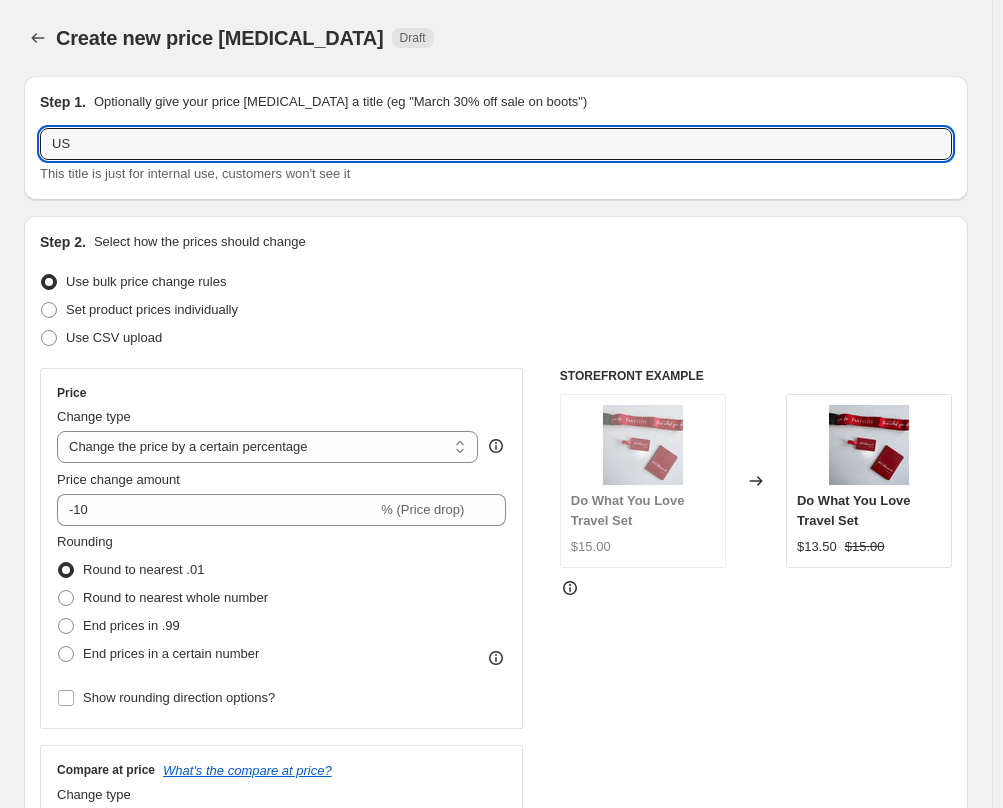 paste on "[DATE] - [DATE]    Scent Plus® Melts for up to 40% Off and Save 35% on Warmers" 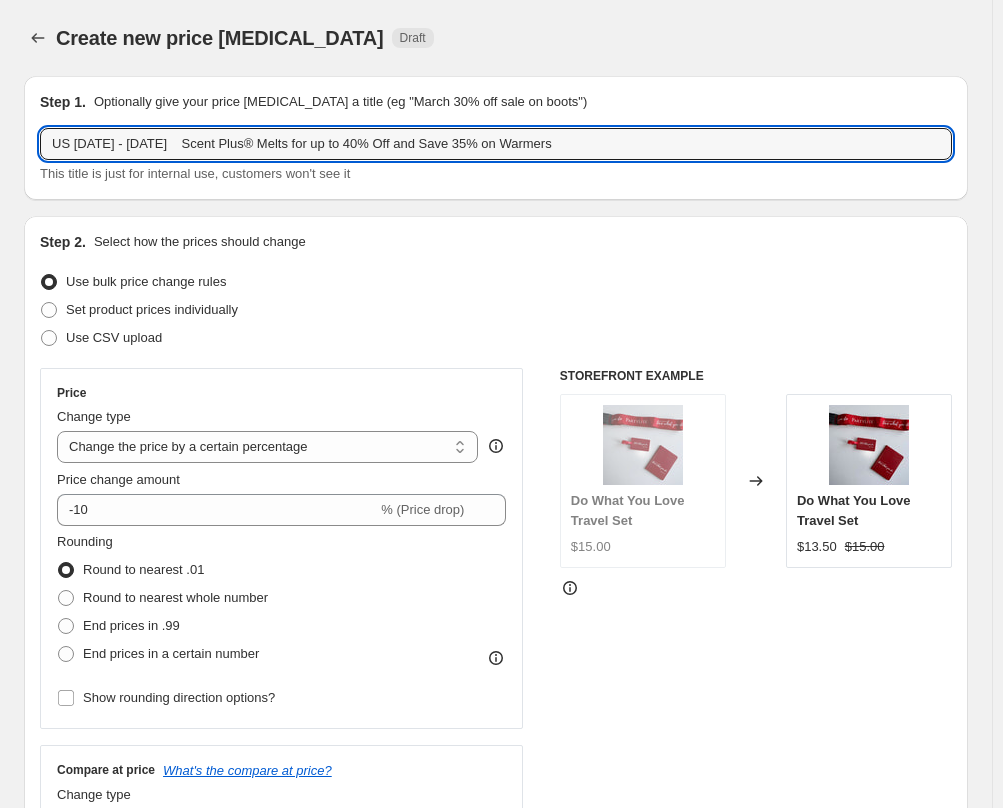 type on "US [DATE] - [DATE]    Scent Plus® Melts for up to 40% Off and Save 35% on Warmers" 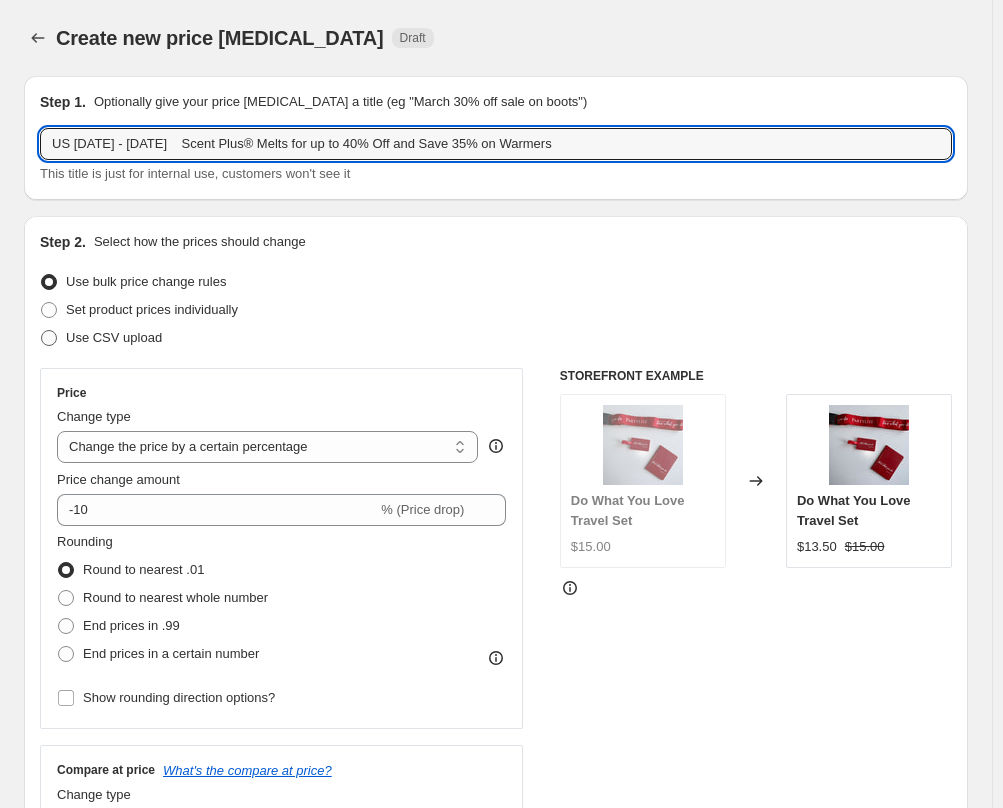 click at bounding box center (49, 338) 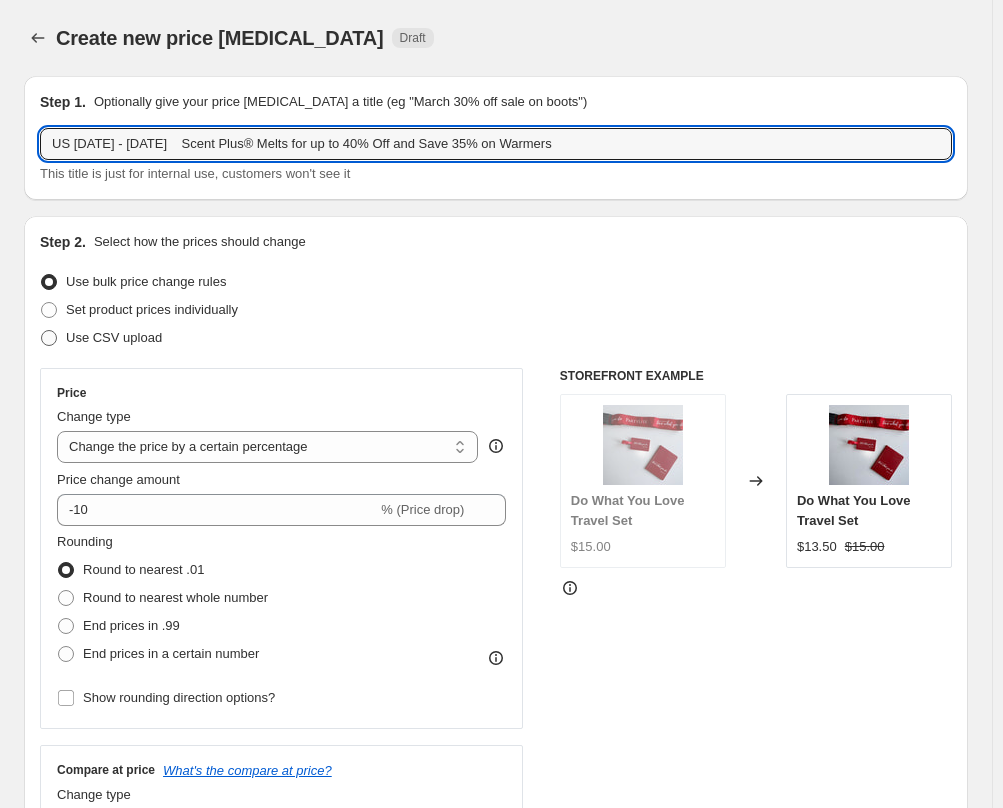 radio on "true" 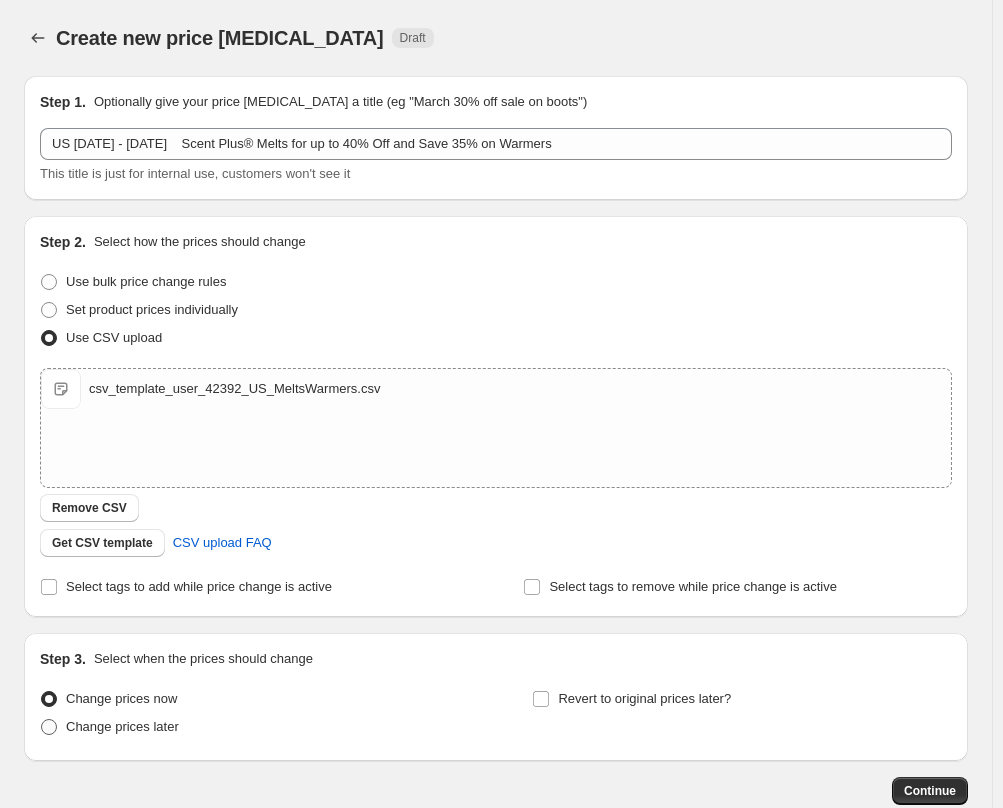 click on "Change prices later" at bounding box center [122, 726] 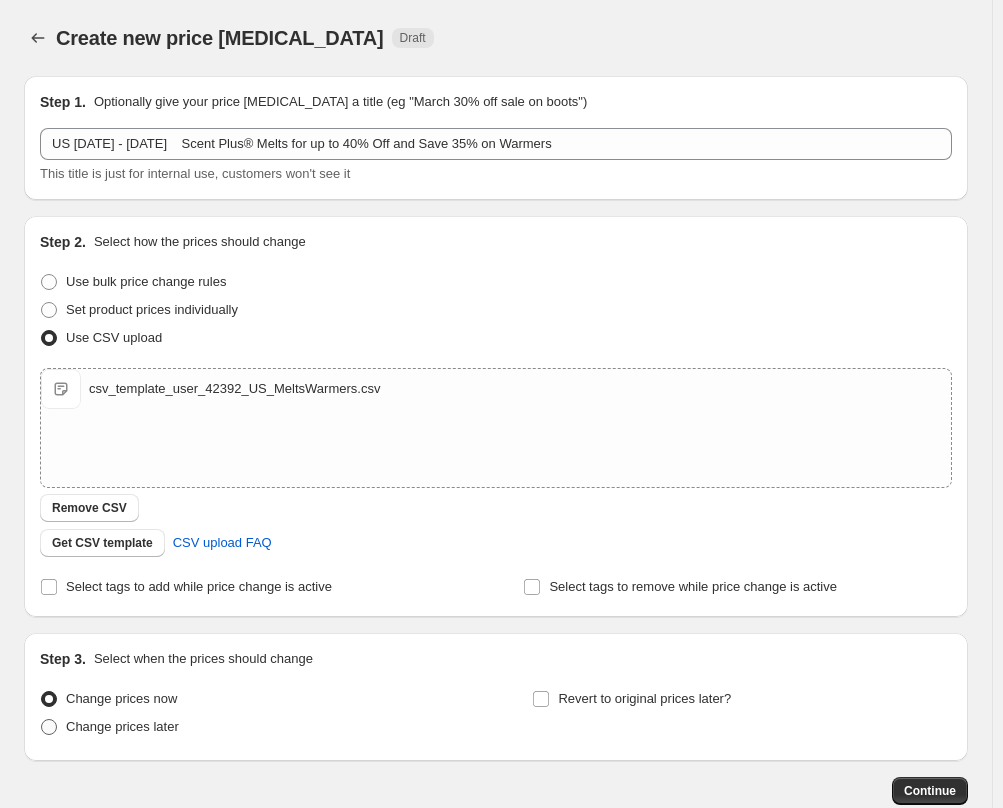 radio on "true" 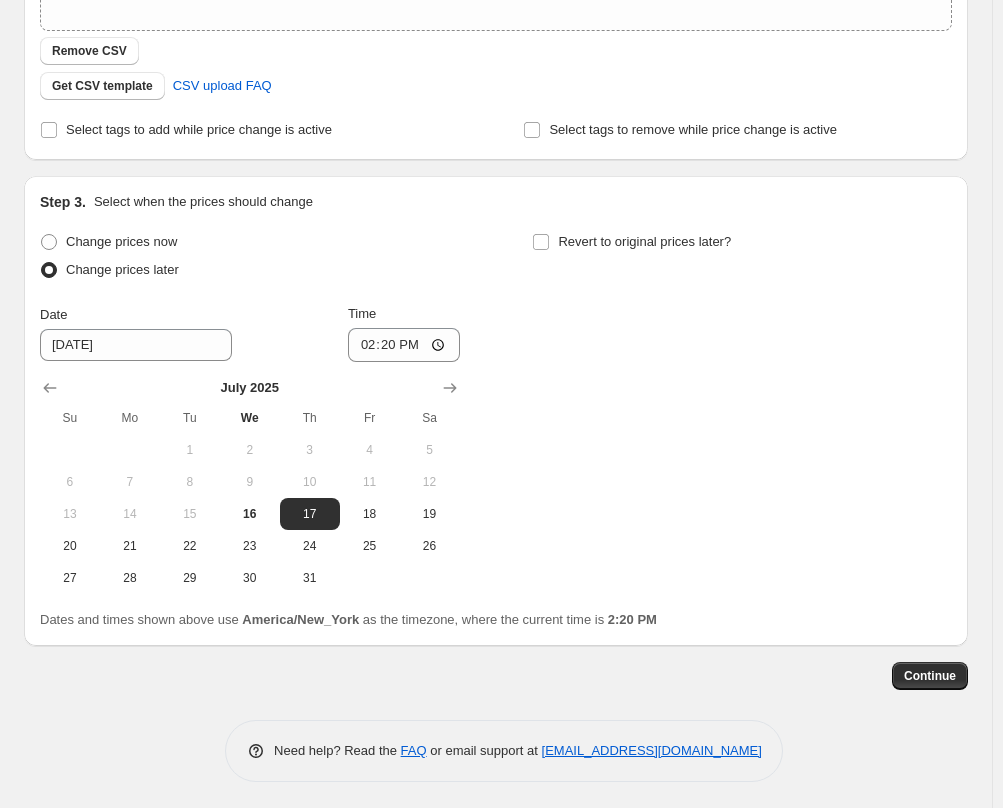 scroll, scrollTop: 461, scrollLeft: 0, axis: vertical 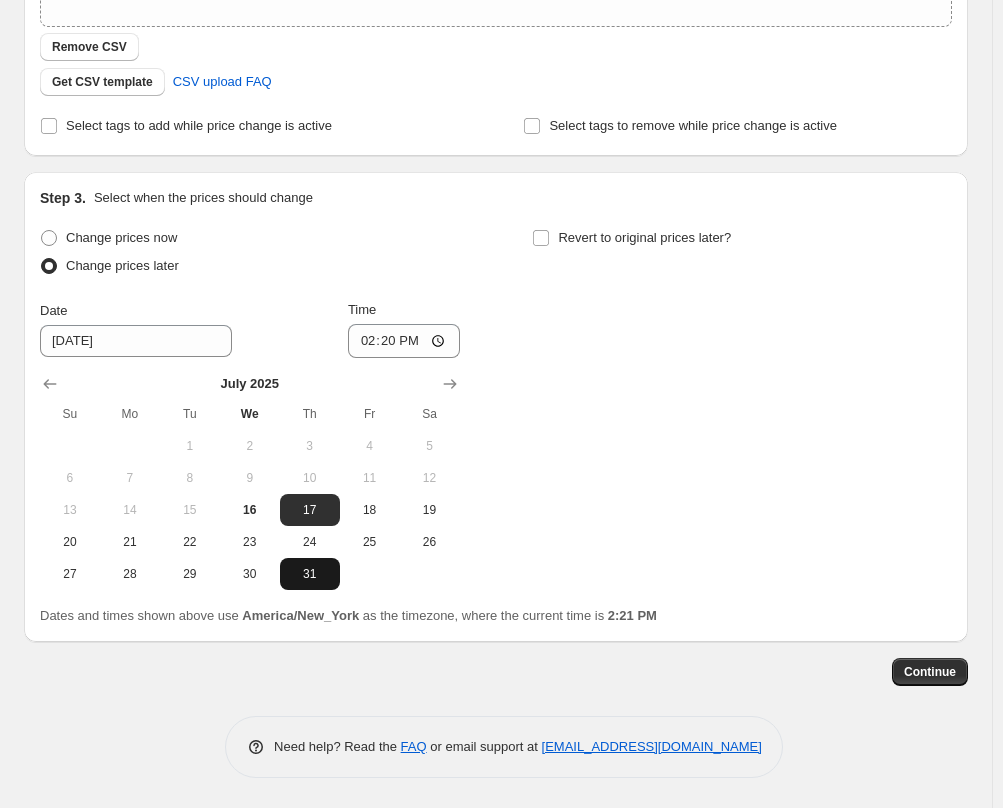 click on "31" at bounding box center [310, 574] 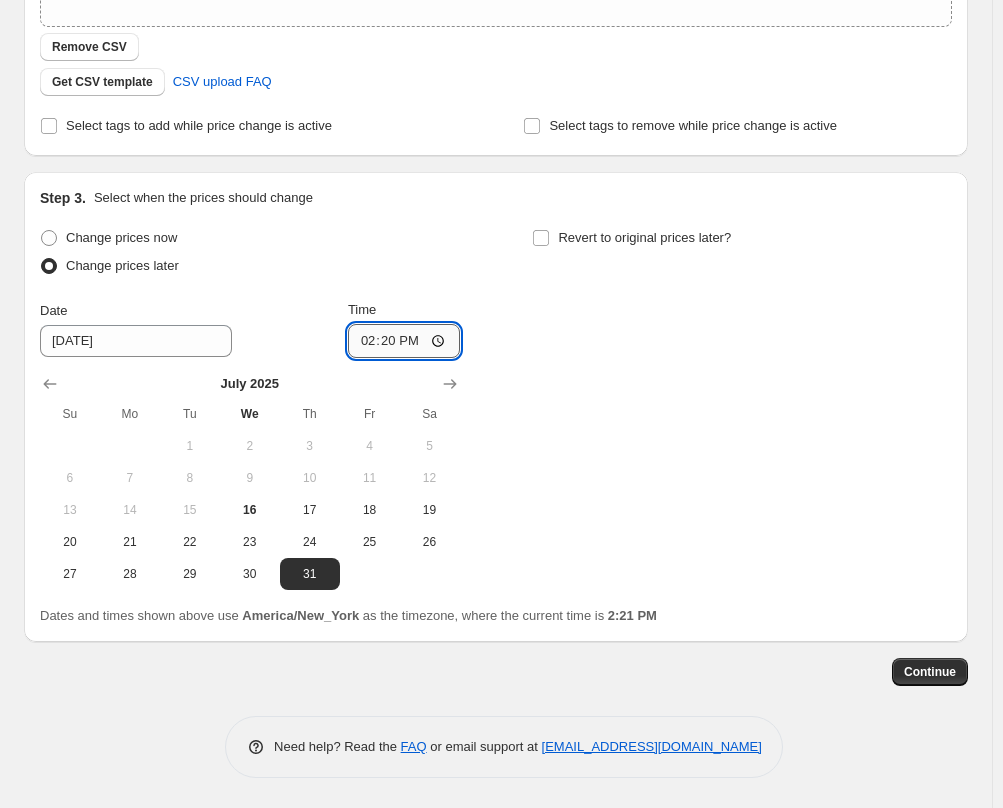 click on "14:20" at bounding box center [404, 341] 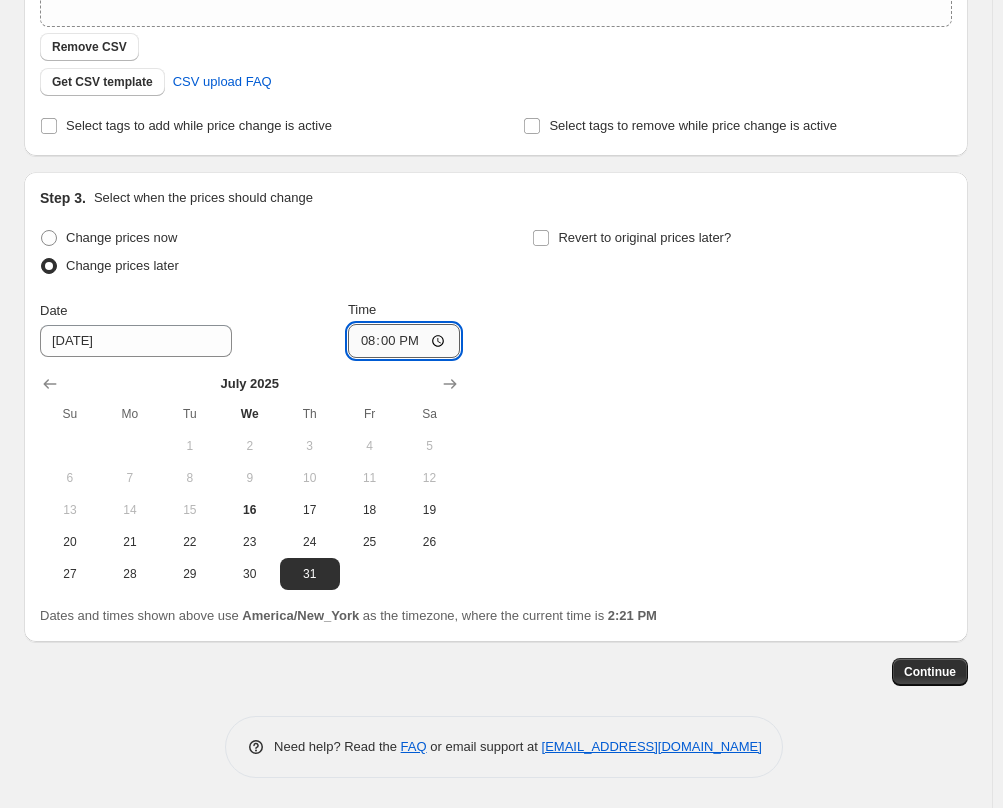 type on "08:00" 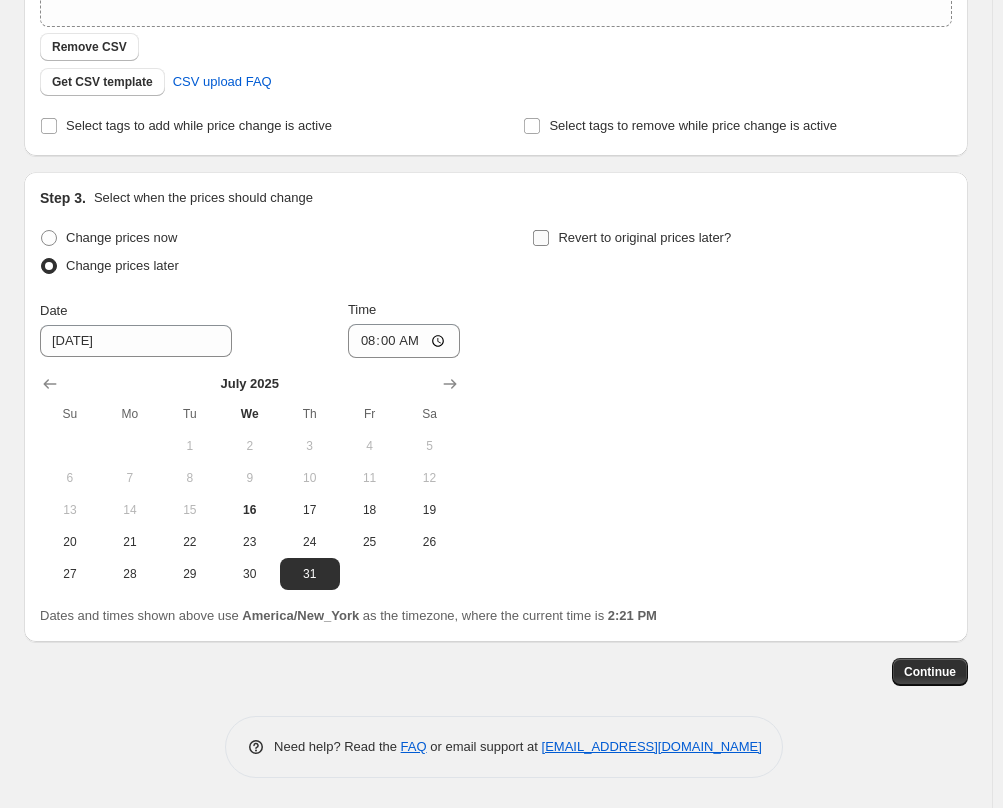 click on "Revert to original prices later?" at bounding box center [541, 238] 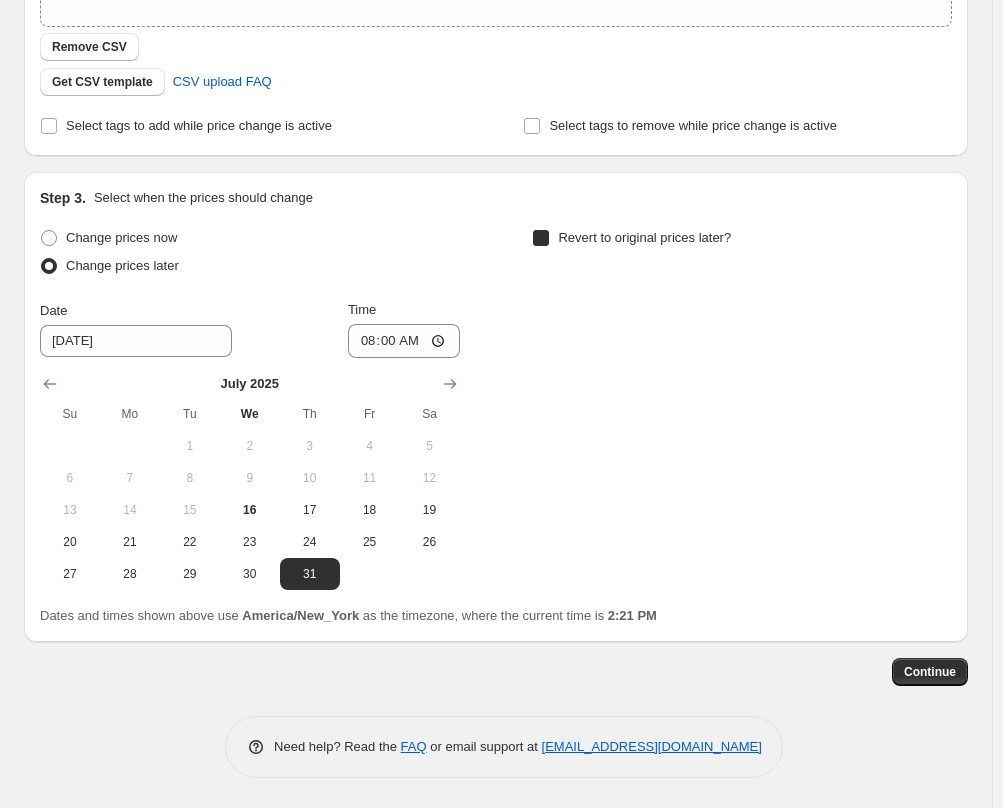checkbox on "true" 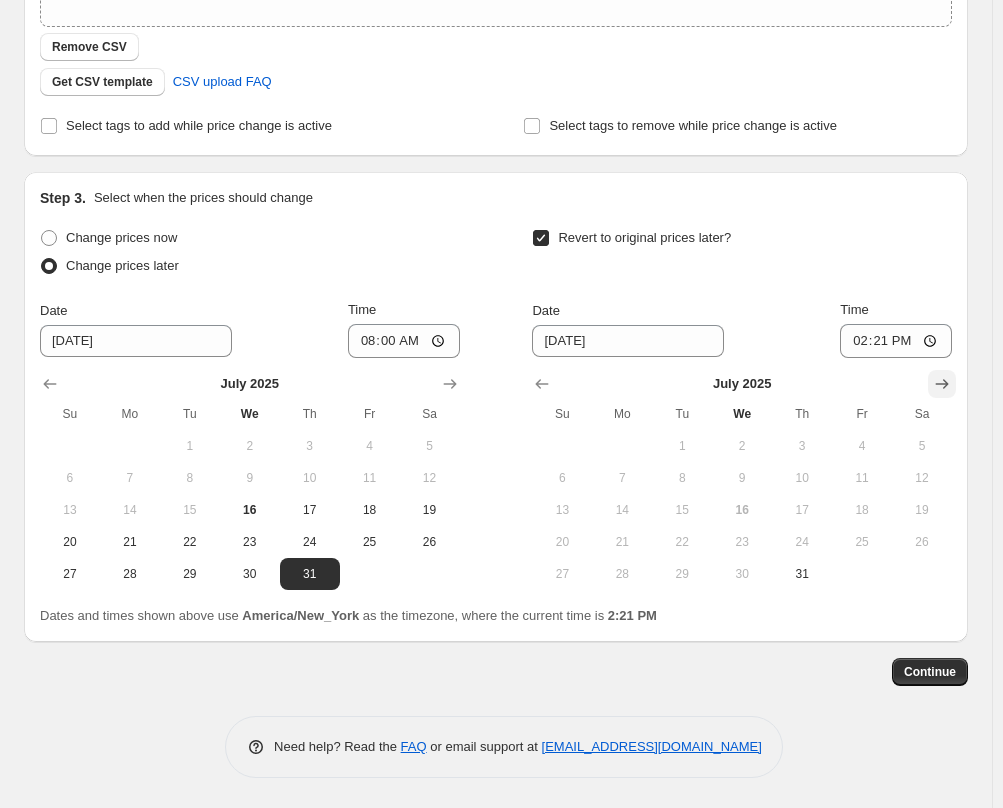 click 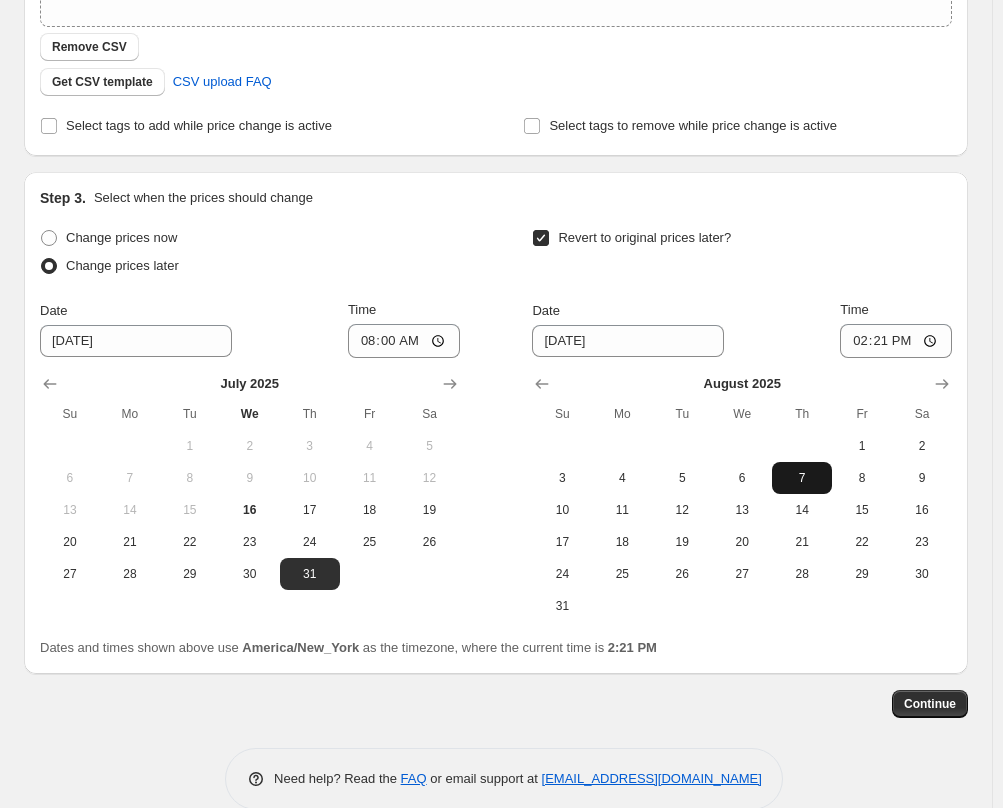 click on "7" at bounding box center [802, 478] 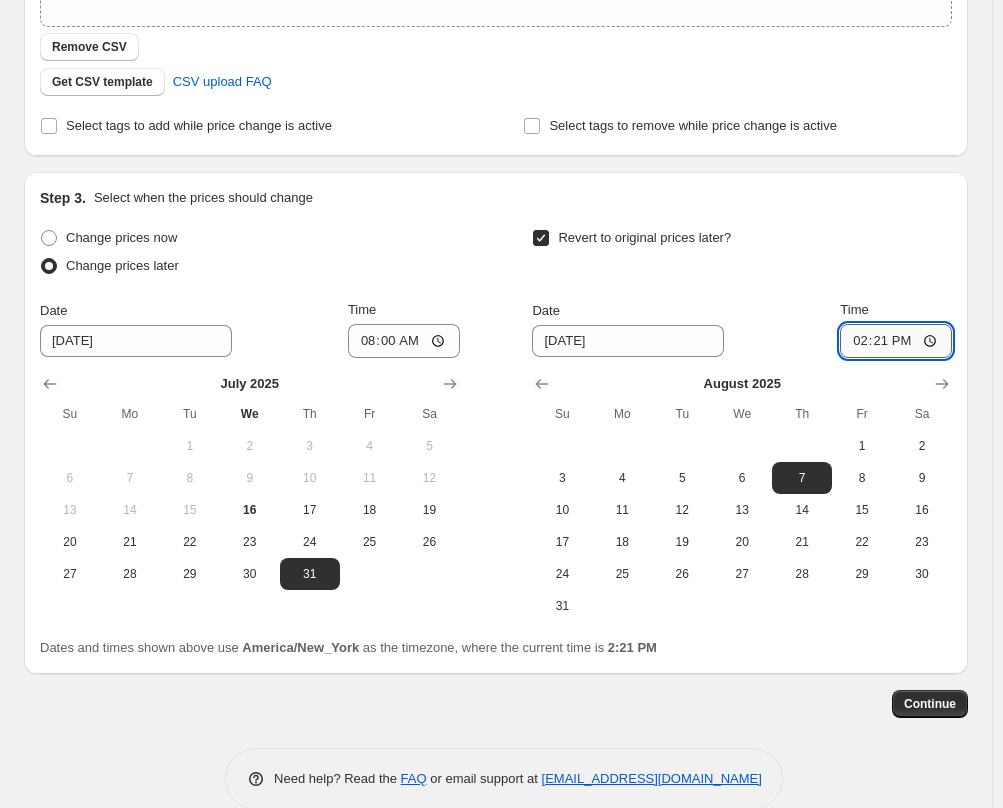 click on "14:21" at bounding box center (896, 341) 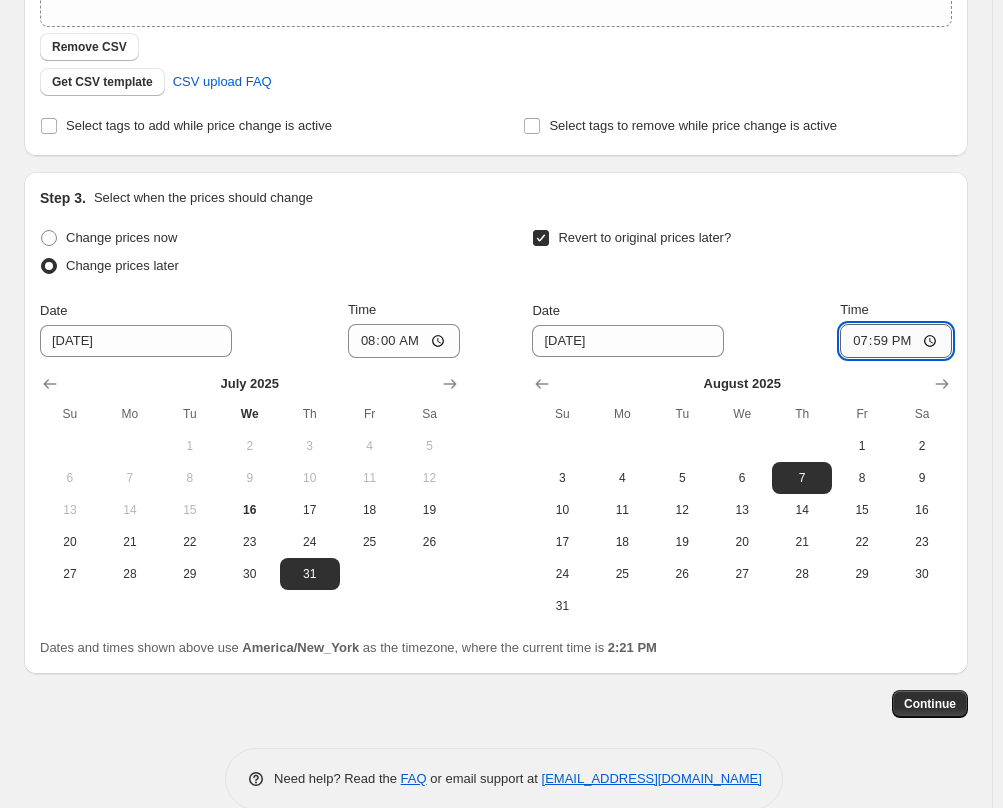 type on "07:59" 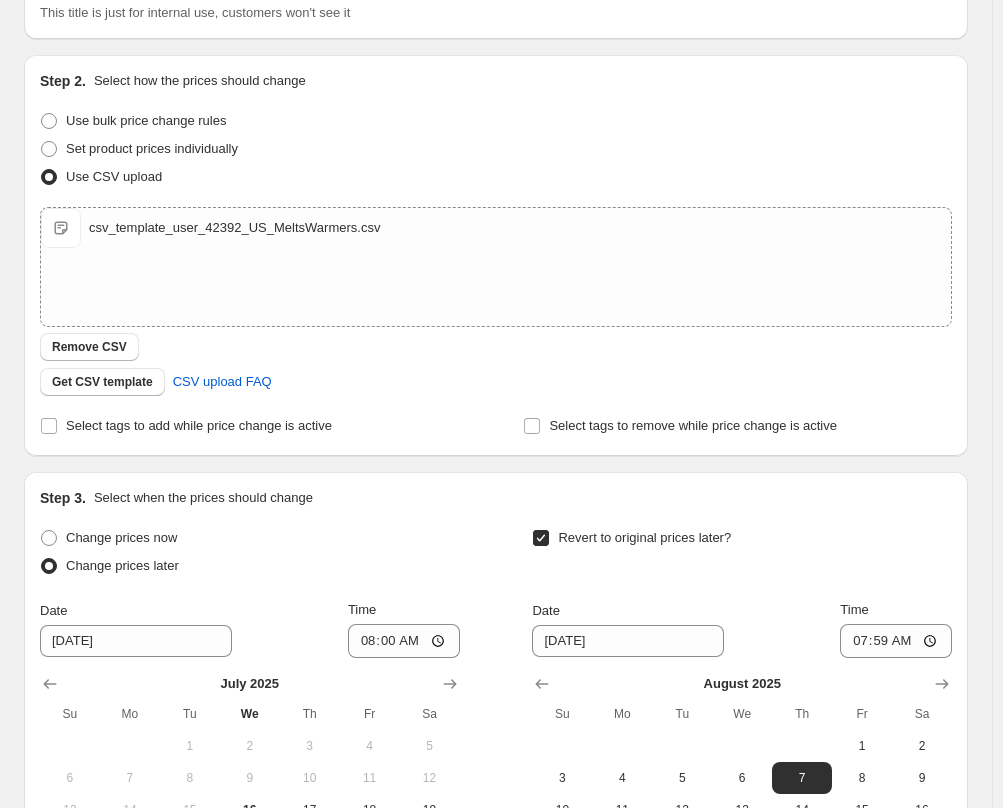 scroll, scrollTop: 0, scrollLeft: 0, axis: both 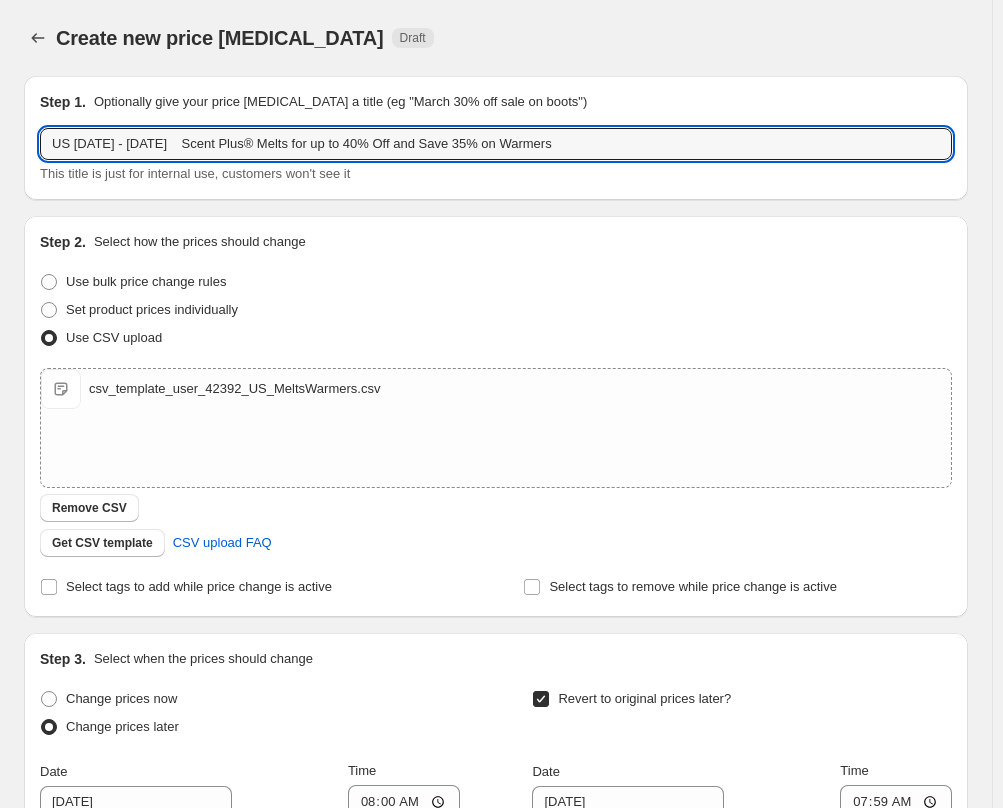 drag, startPoint x: 588, startPoint y: 140, endPoint x: 32, endPoint y: 144, distance: 556.0144 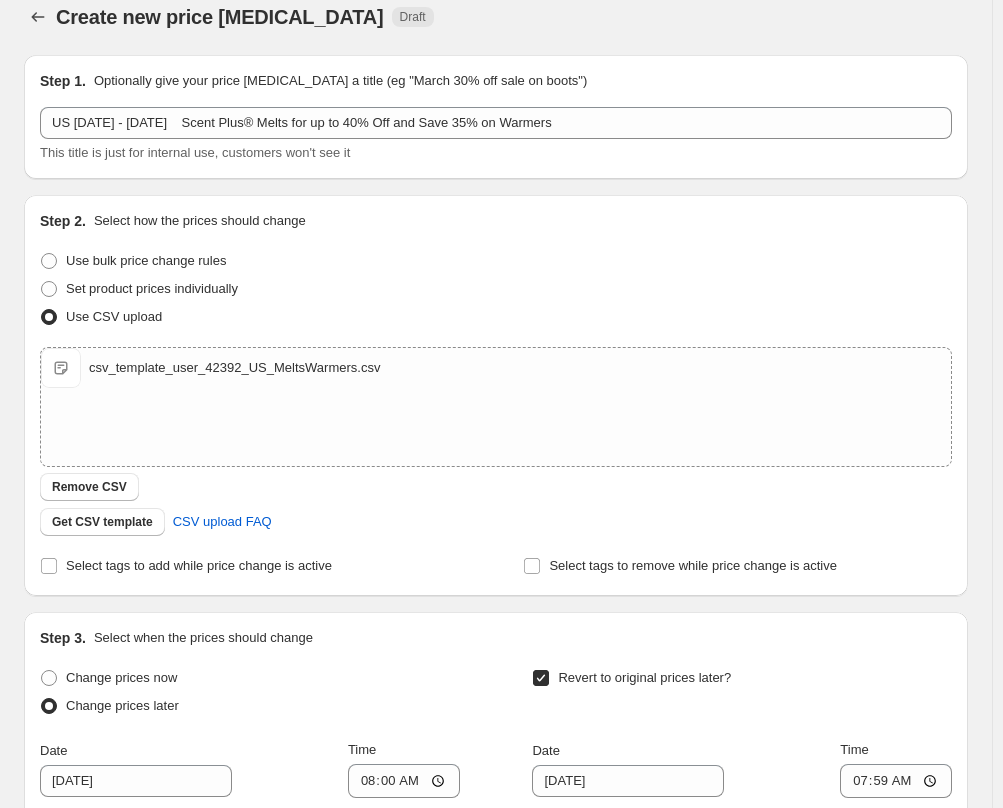 scroll, scrollTop: 493, scrollLeft: 0, axis: vertical 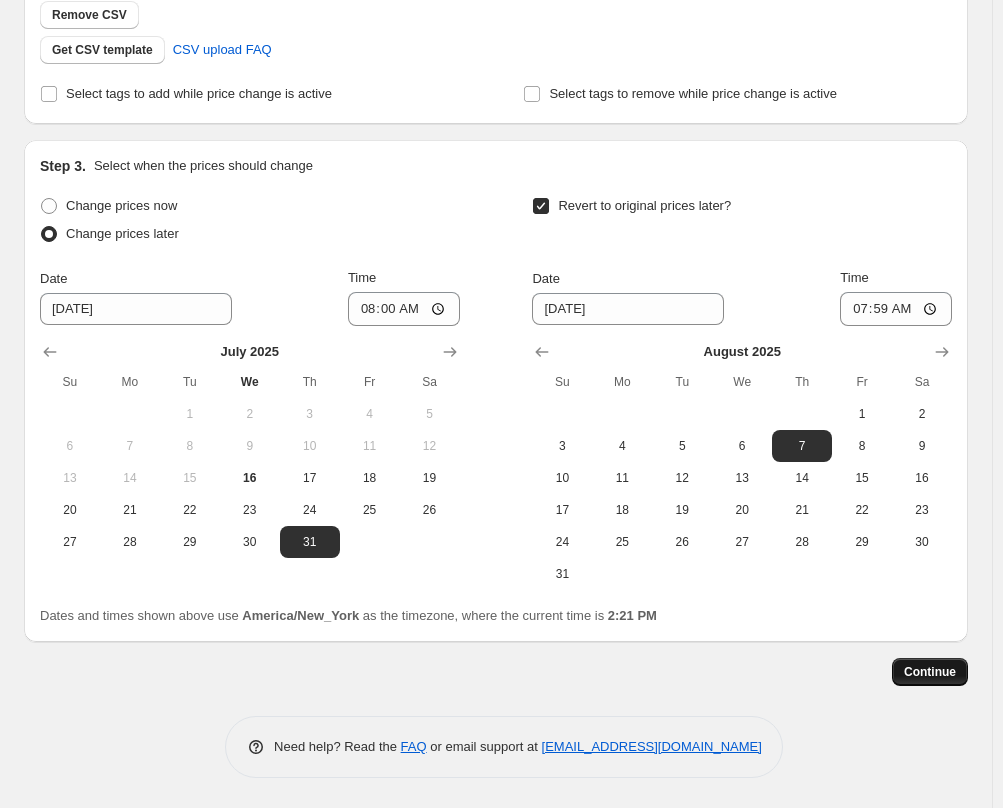 click on "Continue" at bounding box center (930, 672) 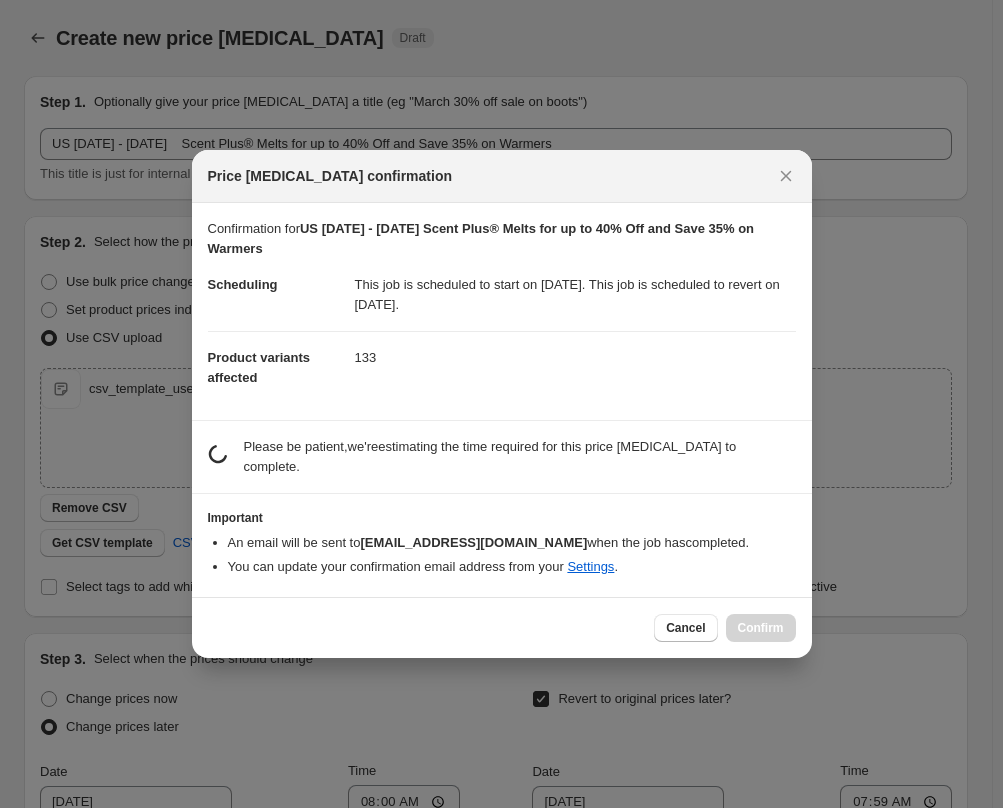 scroll, scrollTop: 0, scrollLeft: 0, axis: both 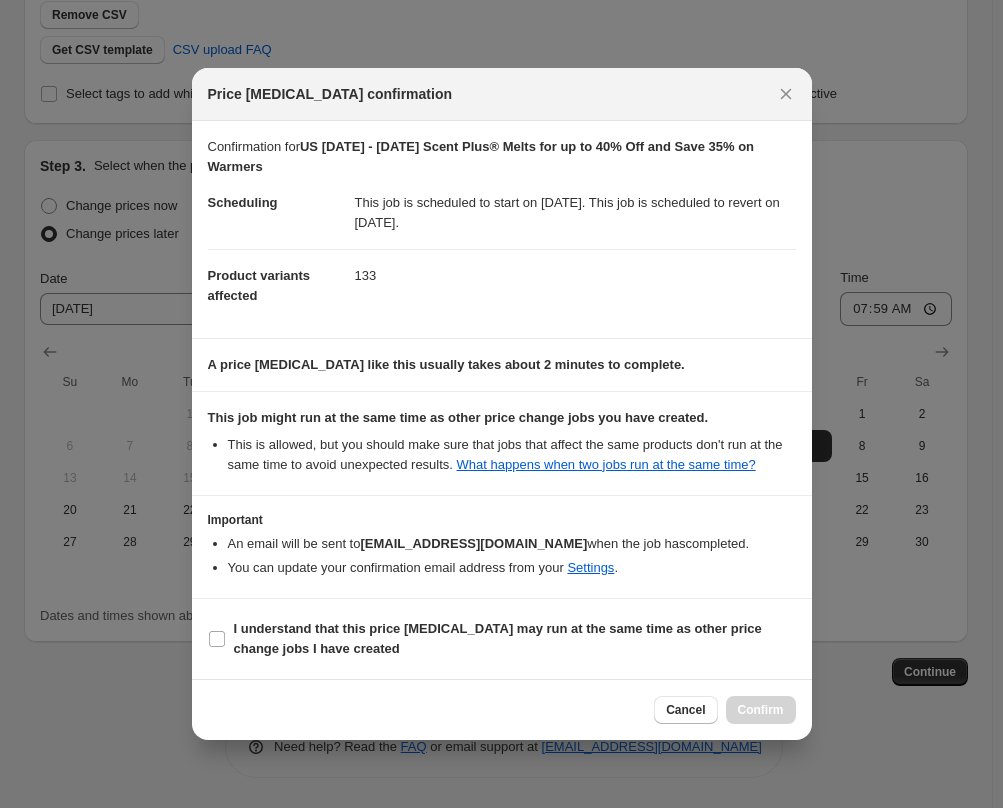 click on "I understand that this price [MEDICAL_DATA] may run at the same time as other price change jobs I have created" at bounding box center (502, 639) 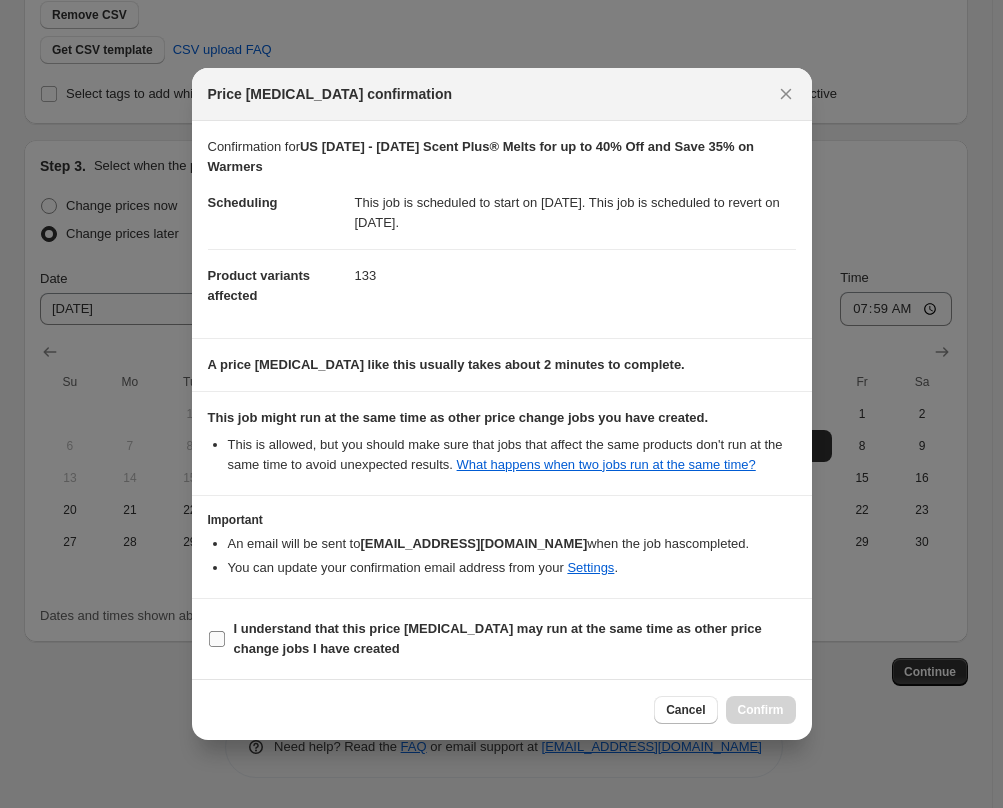 click on "I understand that this price [MEDICAL_DATA] may run at the same time as other price change jobs I have created" at bounding box center [498, 638] 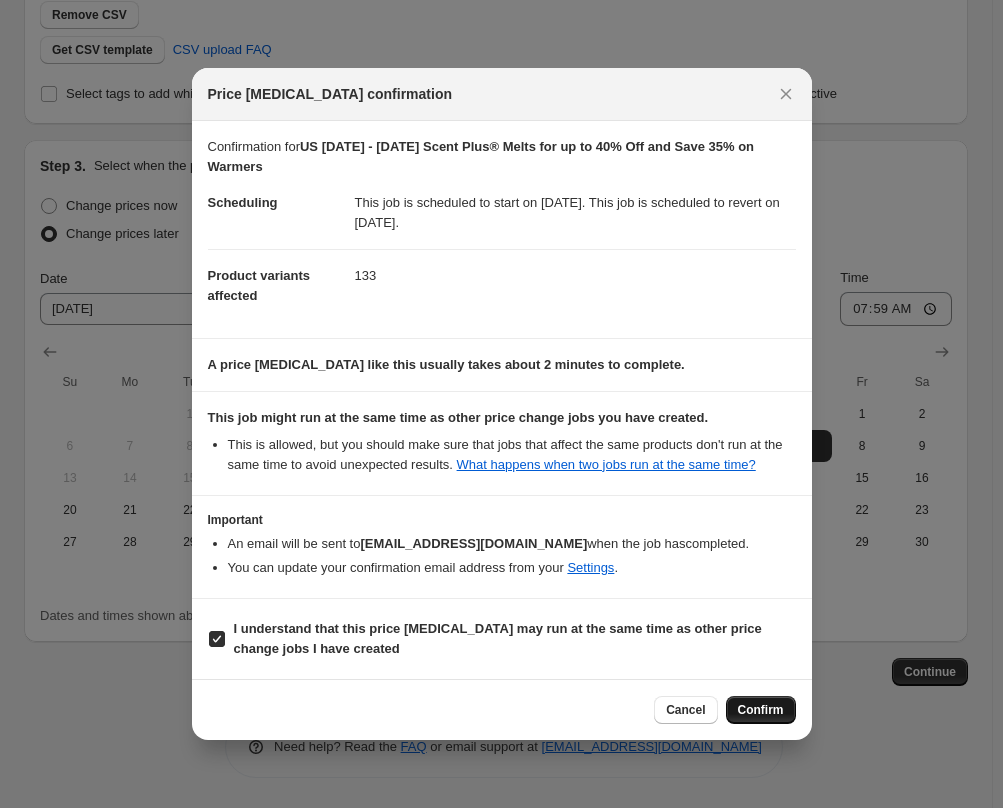 click on "Confirm" at bounding box center (761, 710) 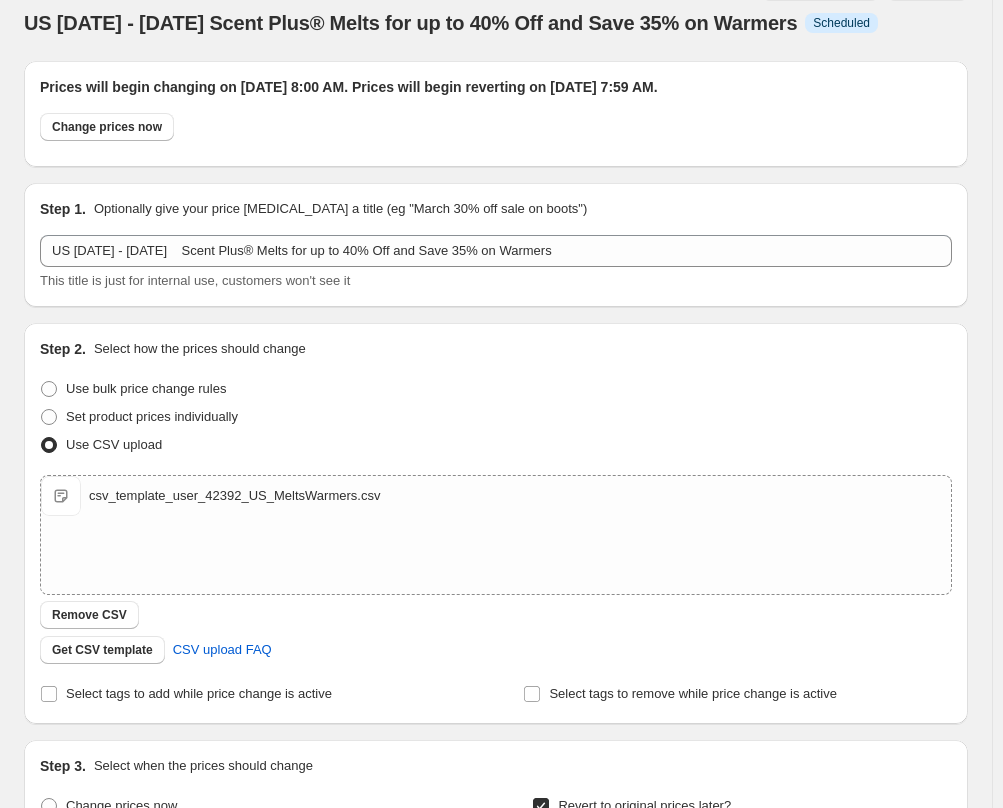 scroll, scrollTop: 0, scrollLeft: 0, axis: both 